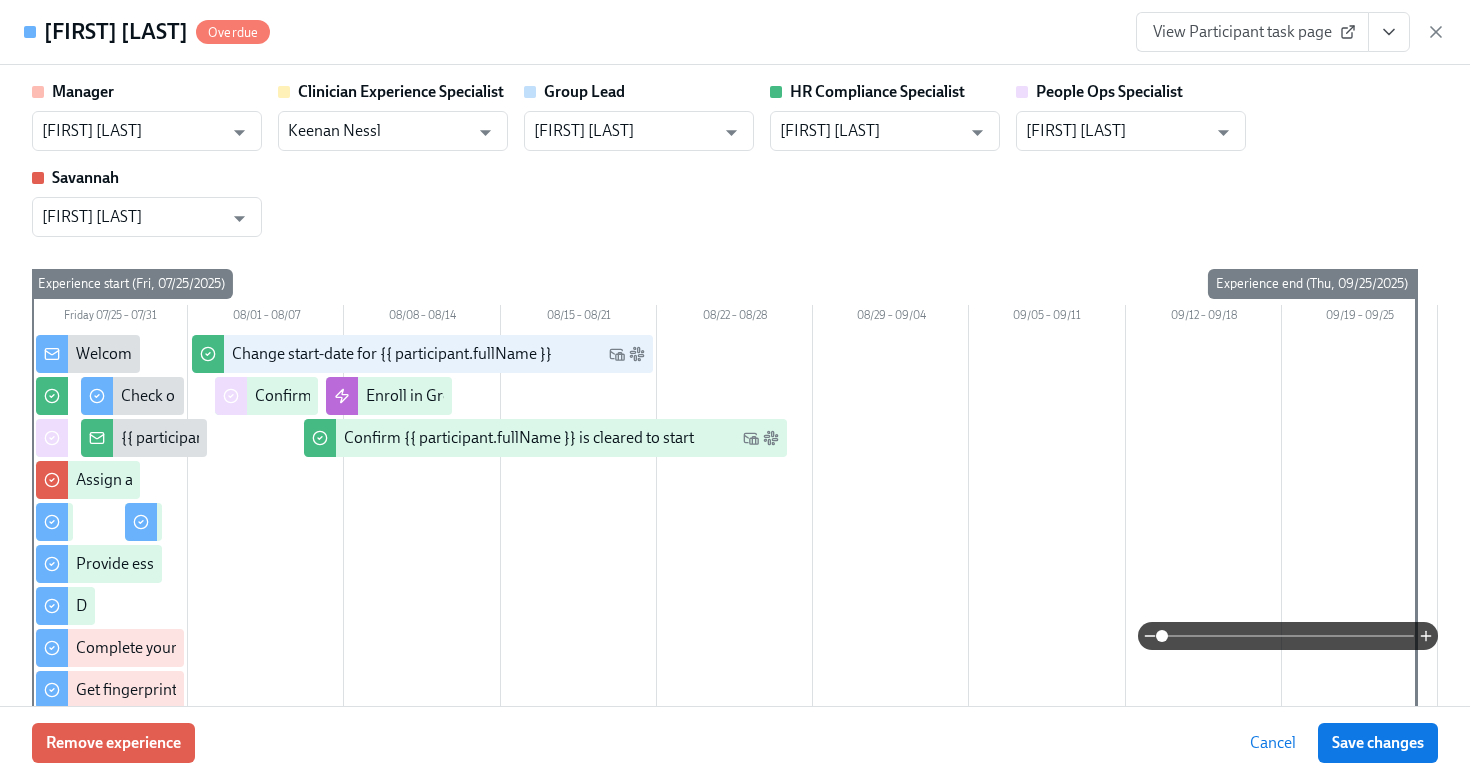 scroll, scrollTop: 0, scrollLeft: 0, axis: both 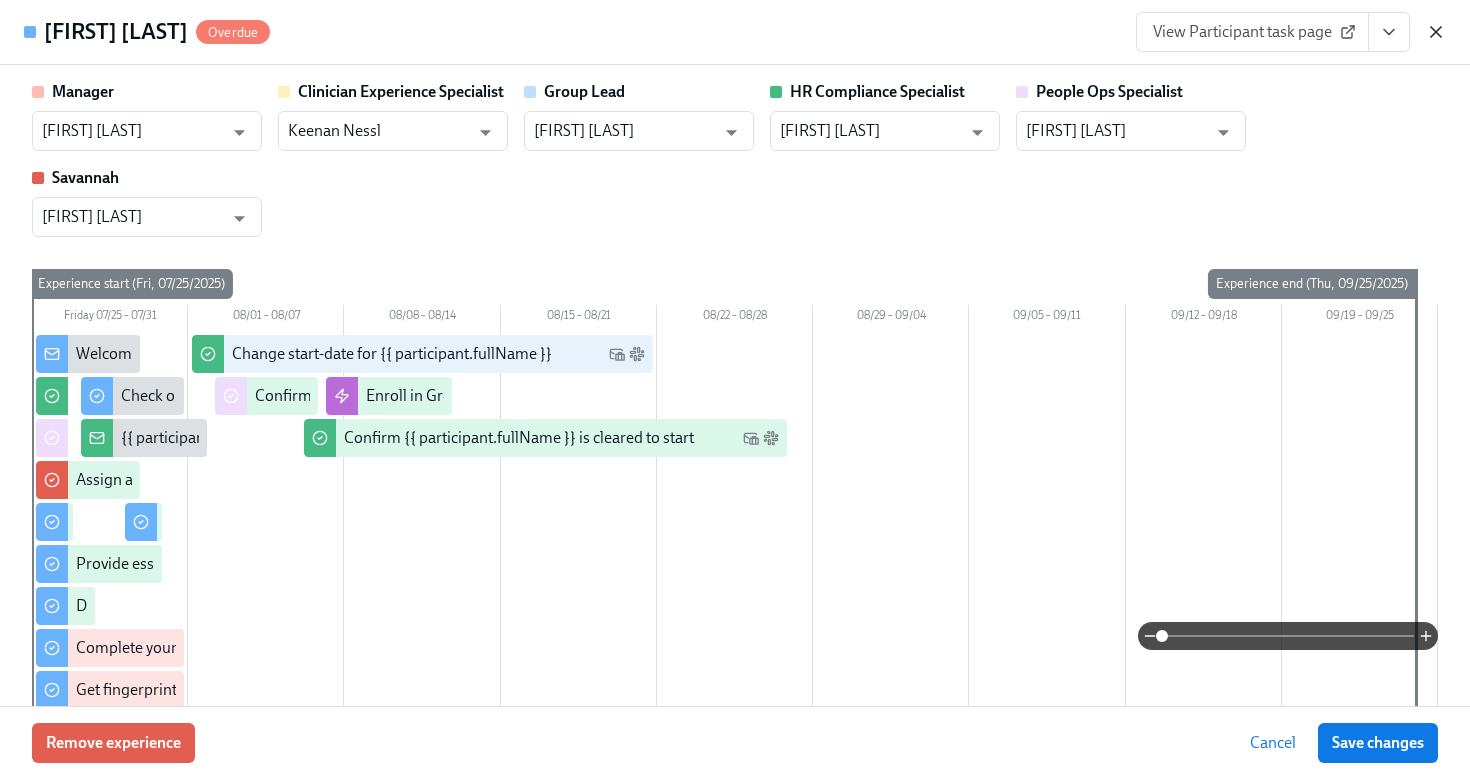 click 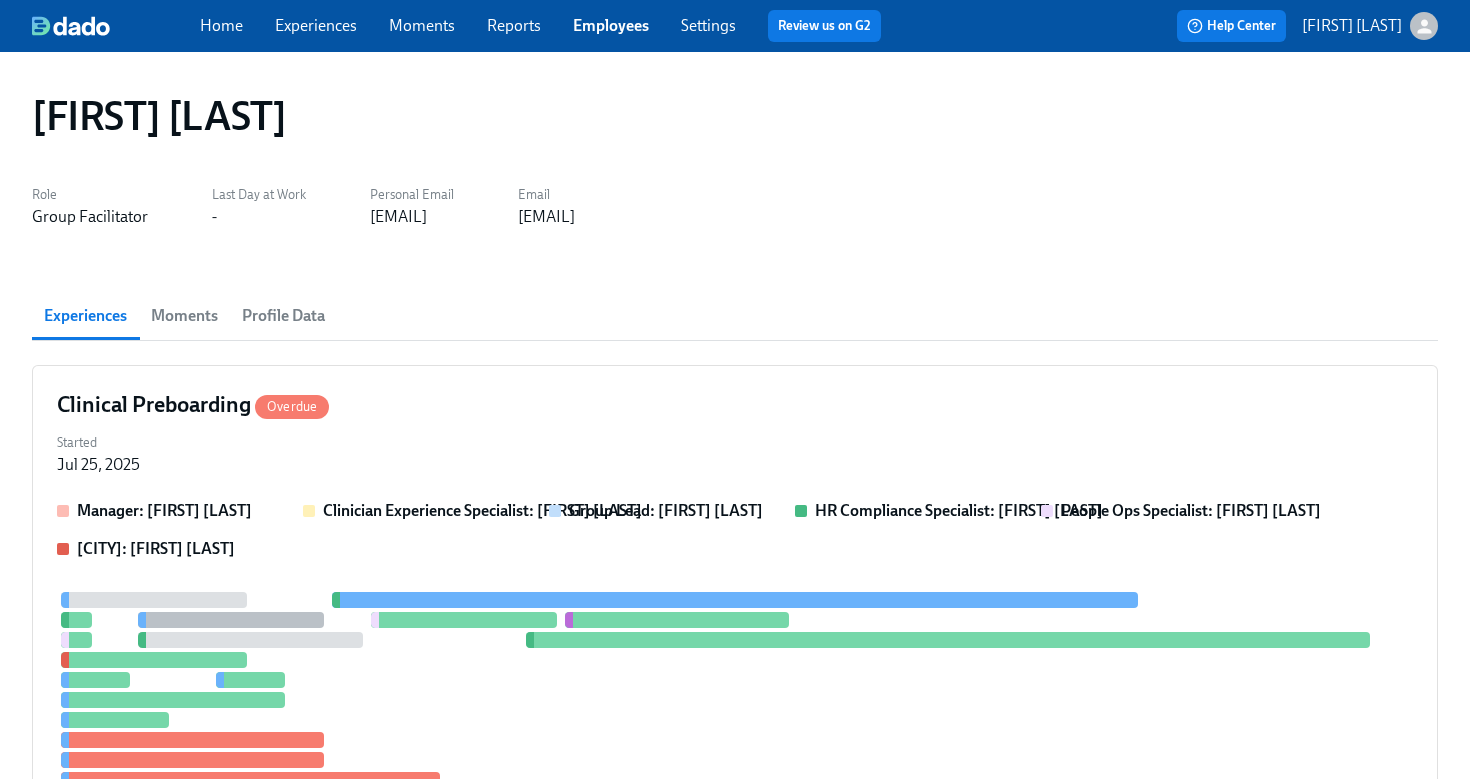 click on "Employees" at bounding box center (611, 26) 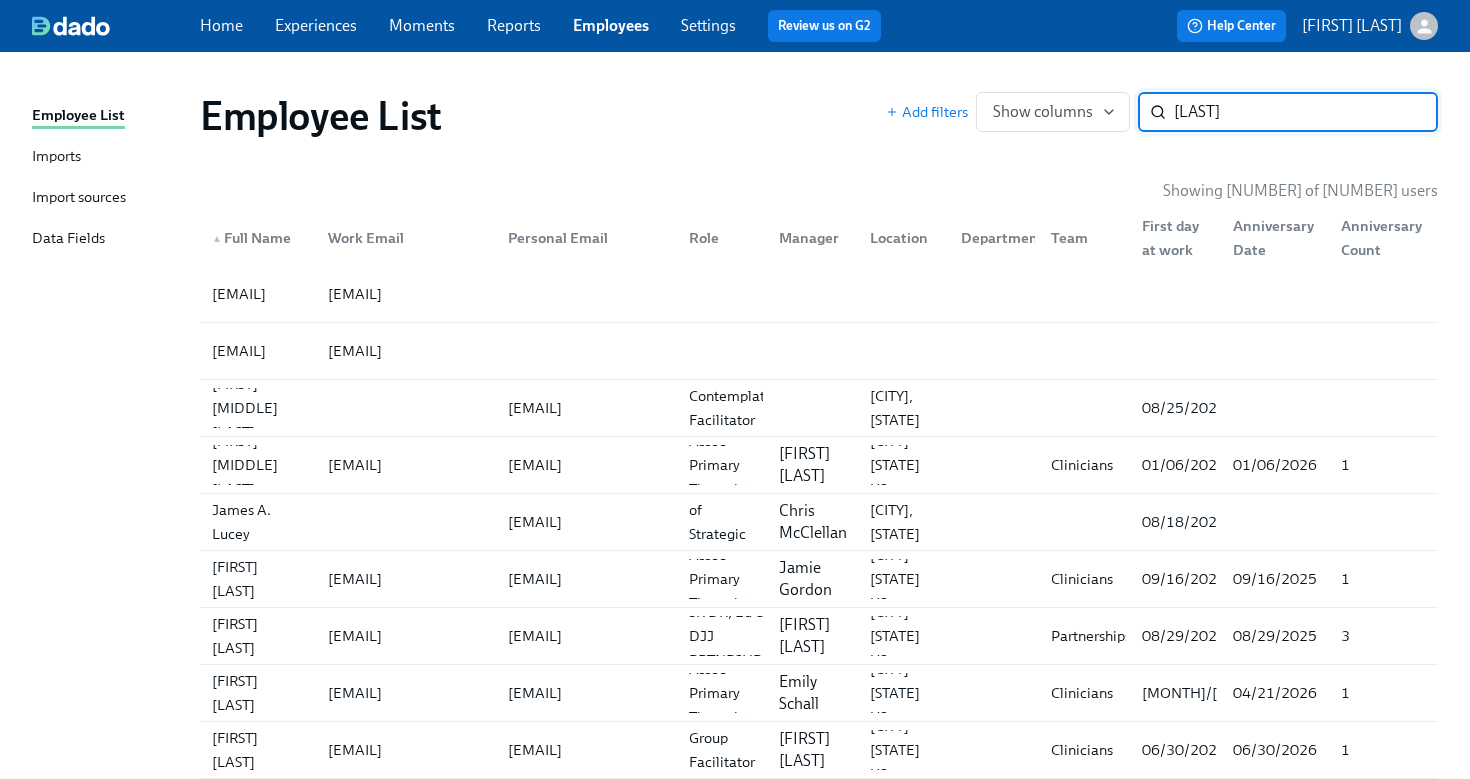 type on "[LAST]" 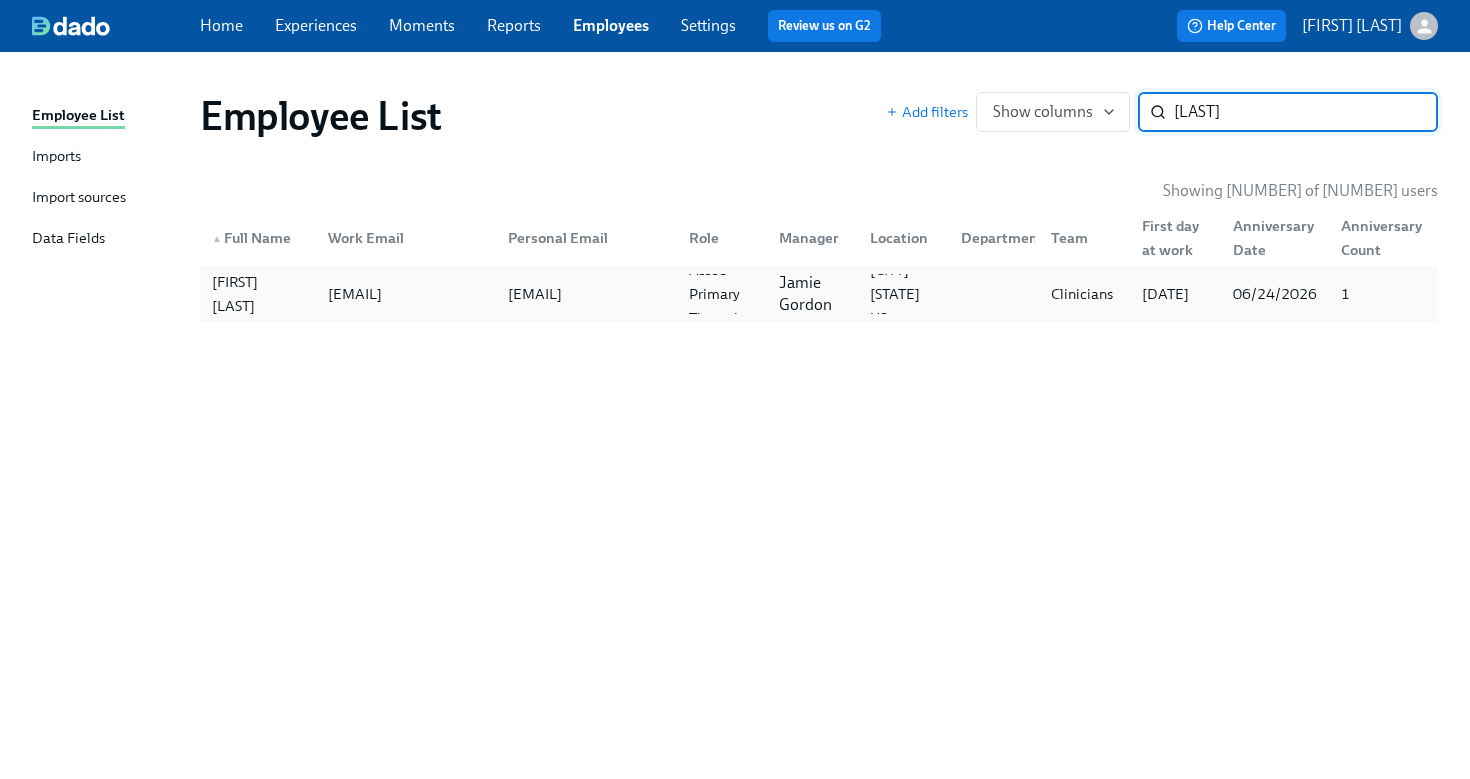 click on "[EMAIL]" at bounding box center (355, 294) 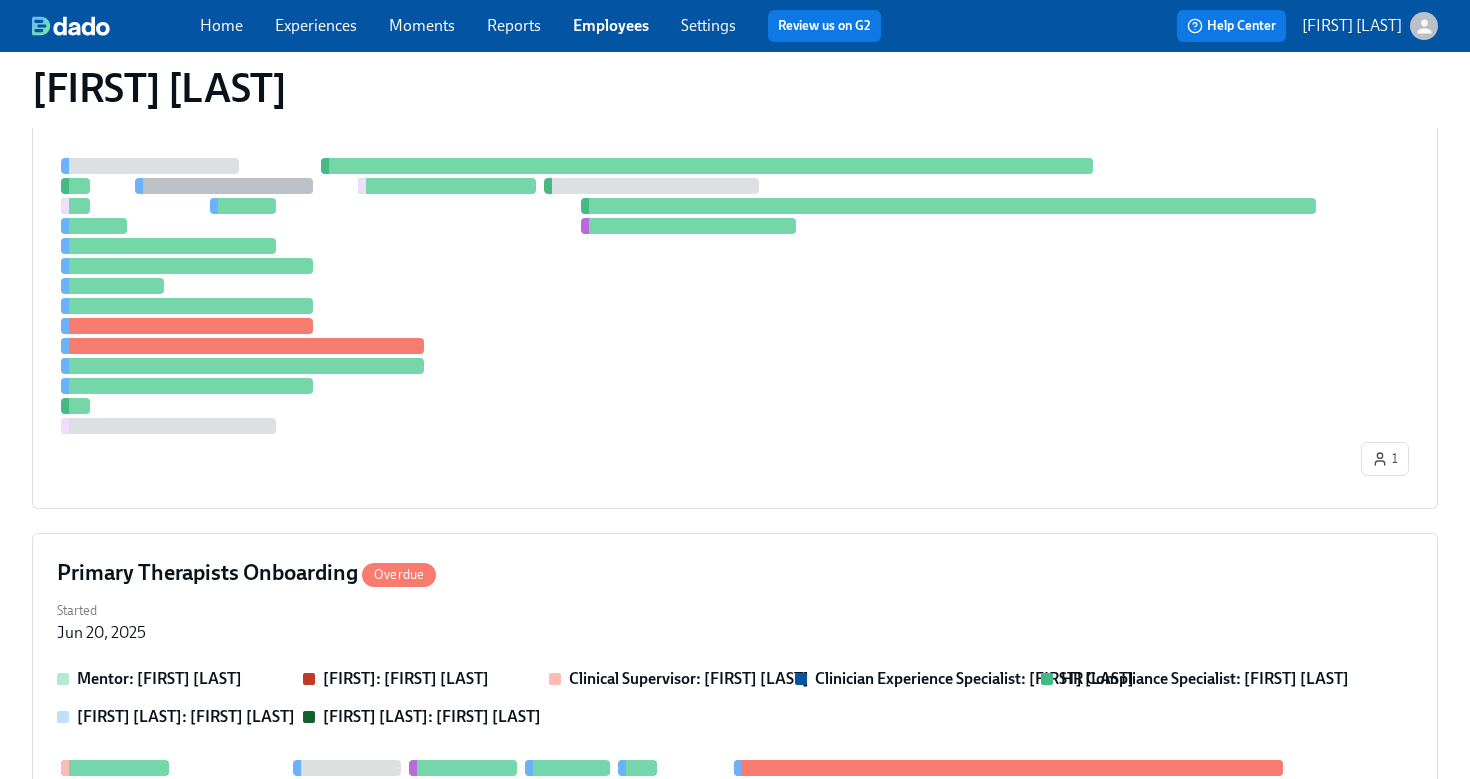 scroll, scrollTop: 747, scrollLeft: 0, axis: vertical 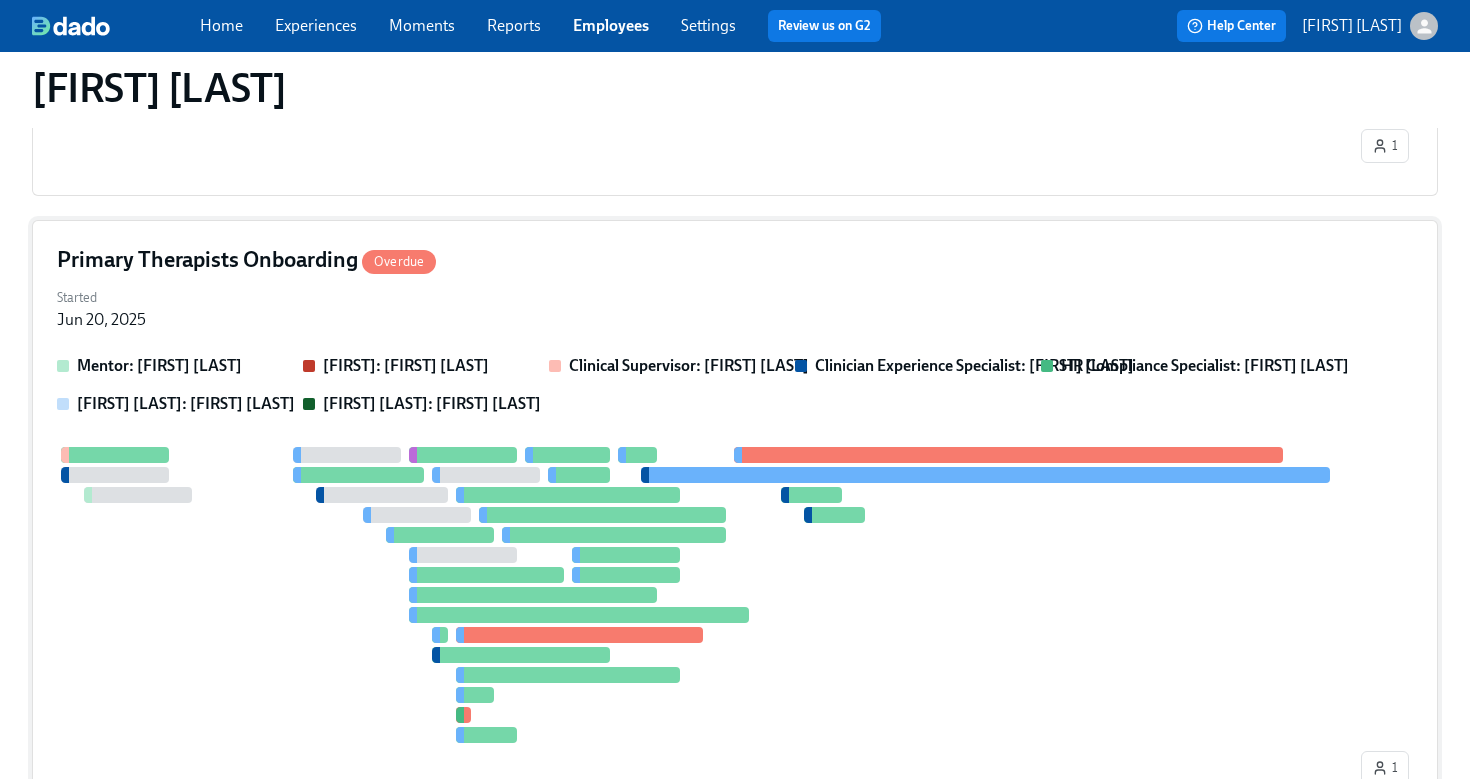 click on "Started Jun 20, 2025" at bounding box center [735, 307] 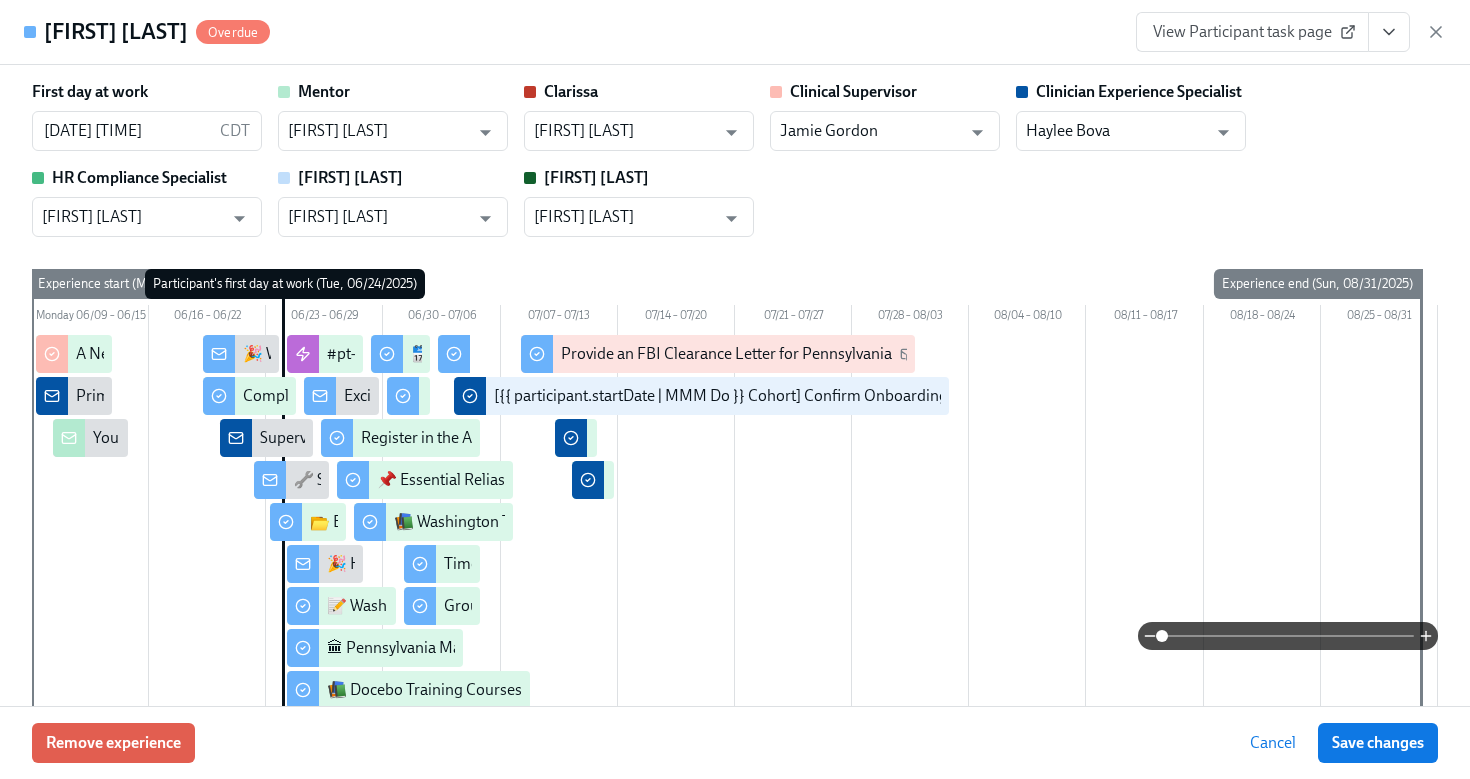 click on "View Participant task page" at bounding box center (1252, 32) 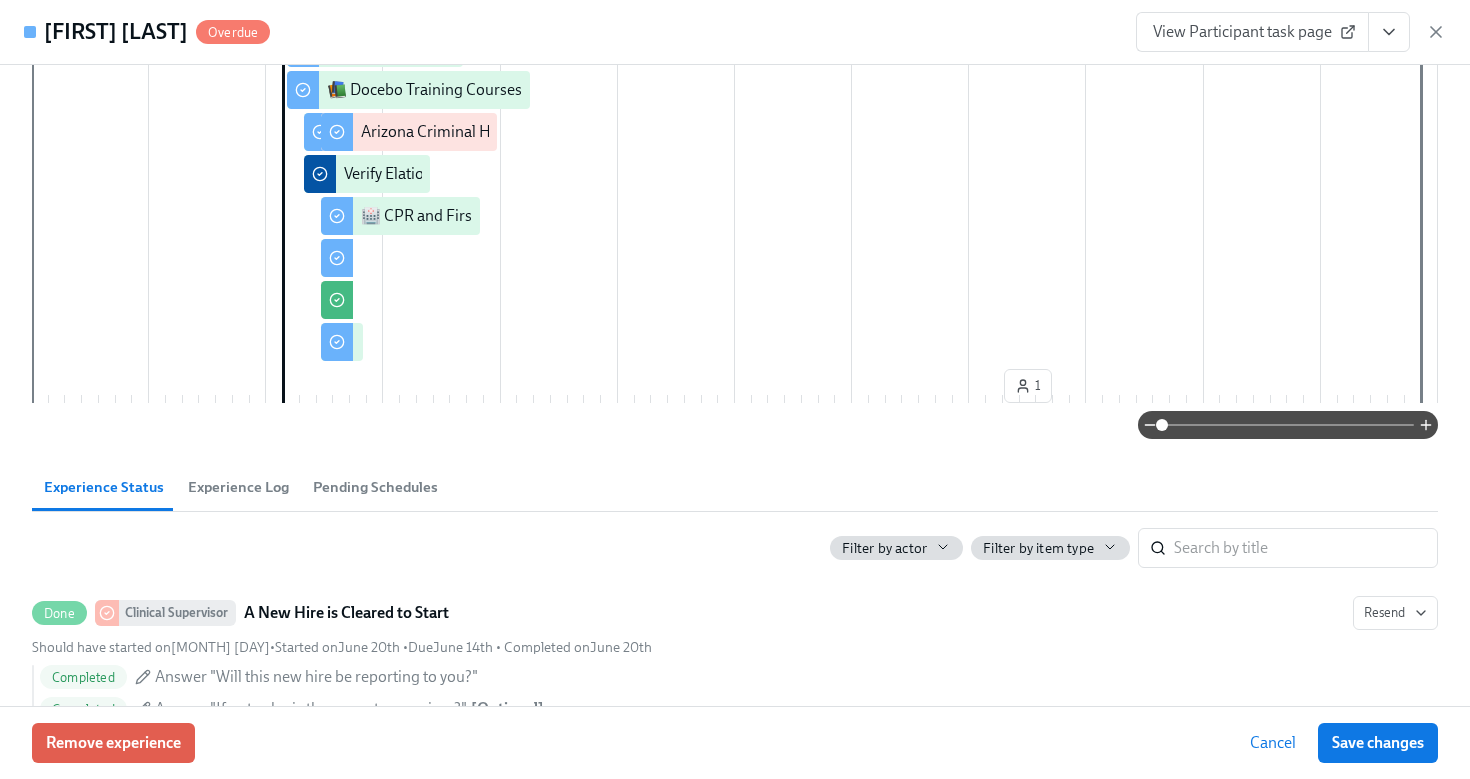 scroll, scrollTop: 740, scrollLeft: 0, axis: vertical 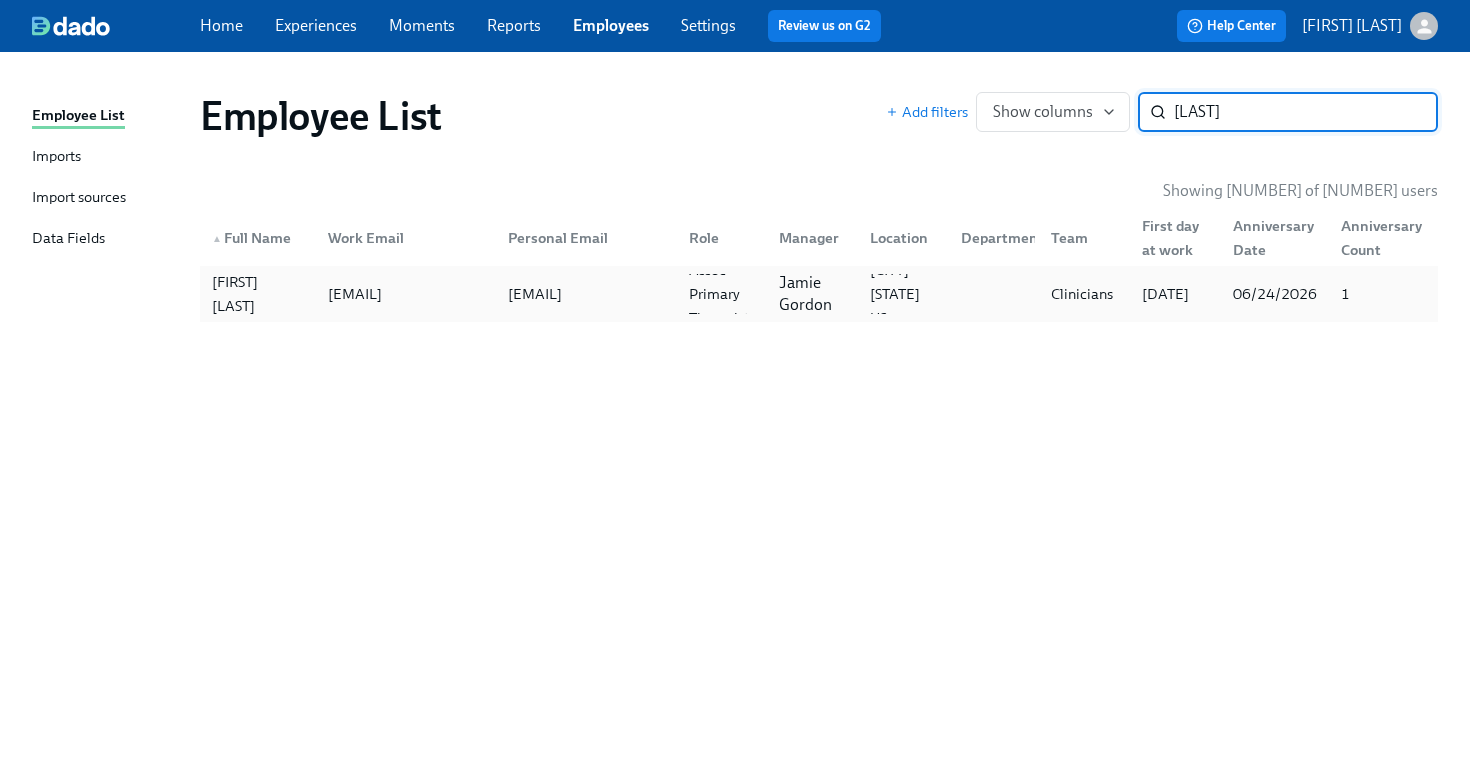 click on "[EMAIL]" at bounding box center [355, 294] 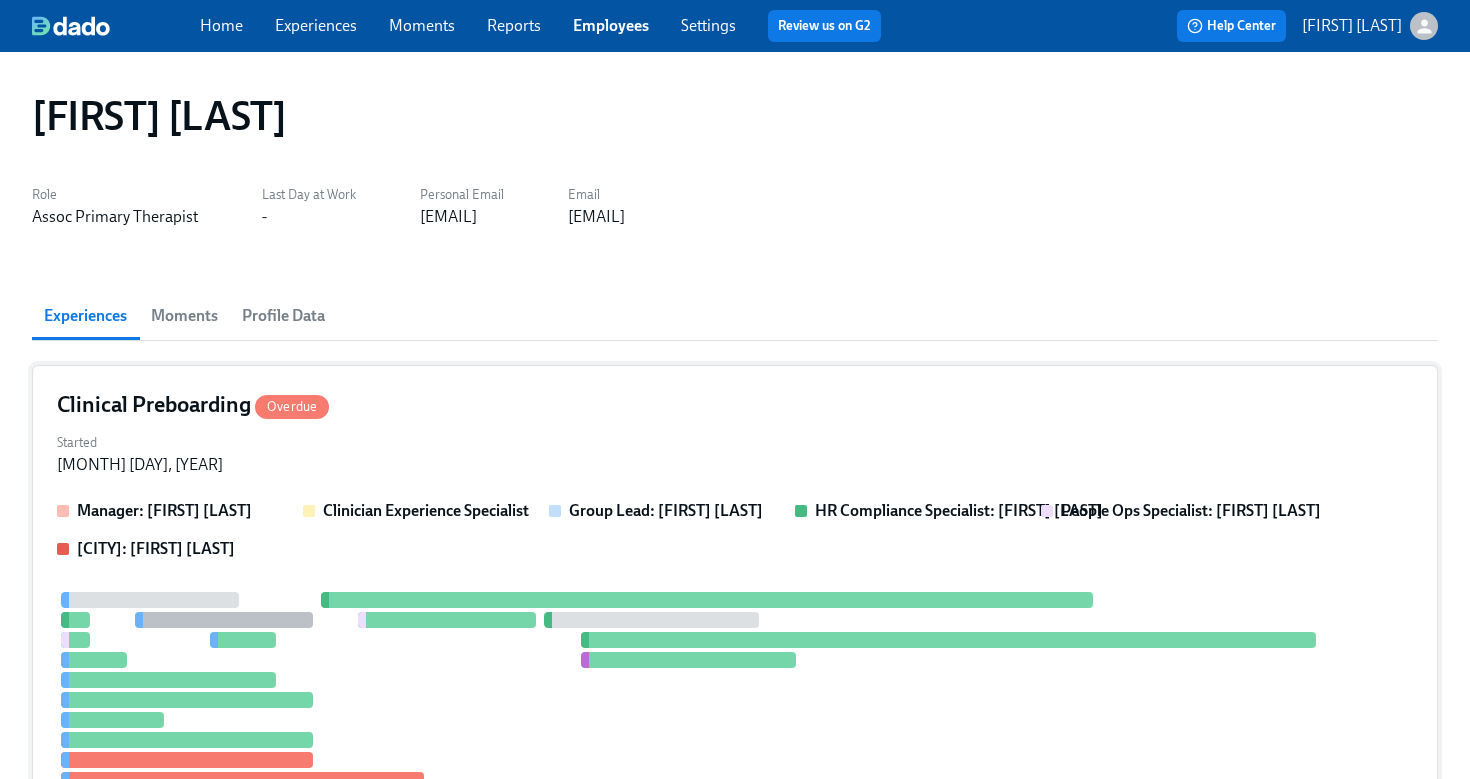scroll, scrollTop: 77, scrollLeft: 0, axis: vertical 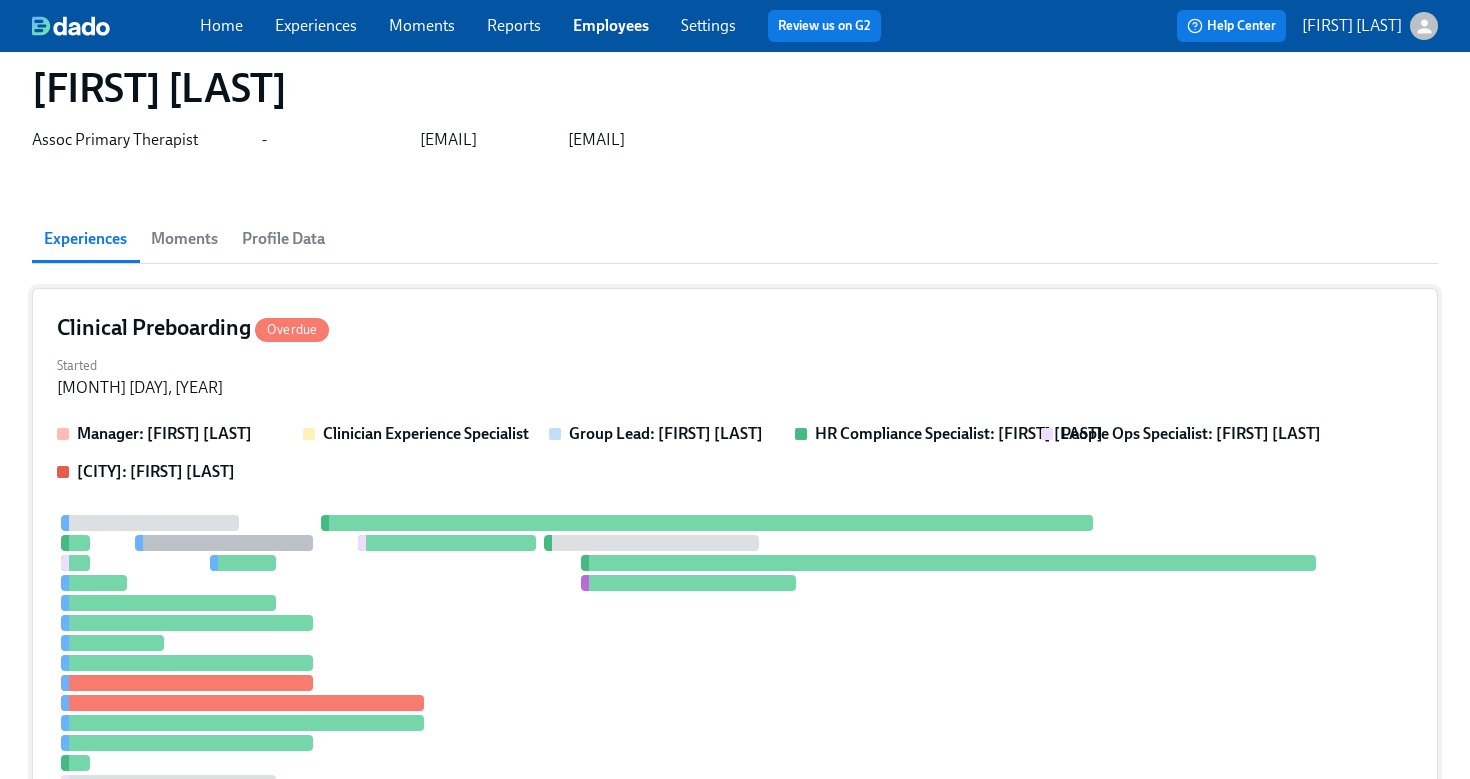 click on "Started [MONTH] [DAY], [YEAR]" at bounding box center (735, 375) 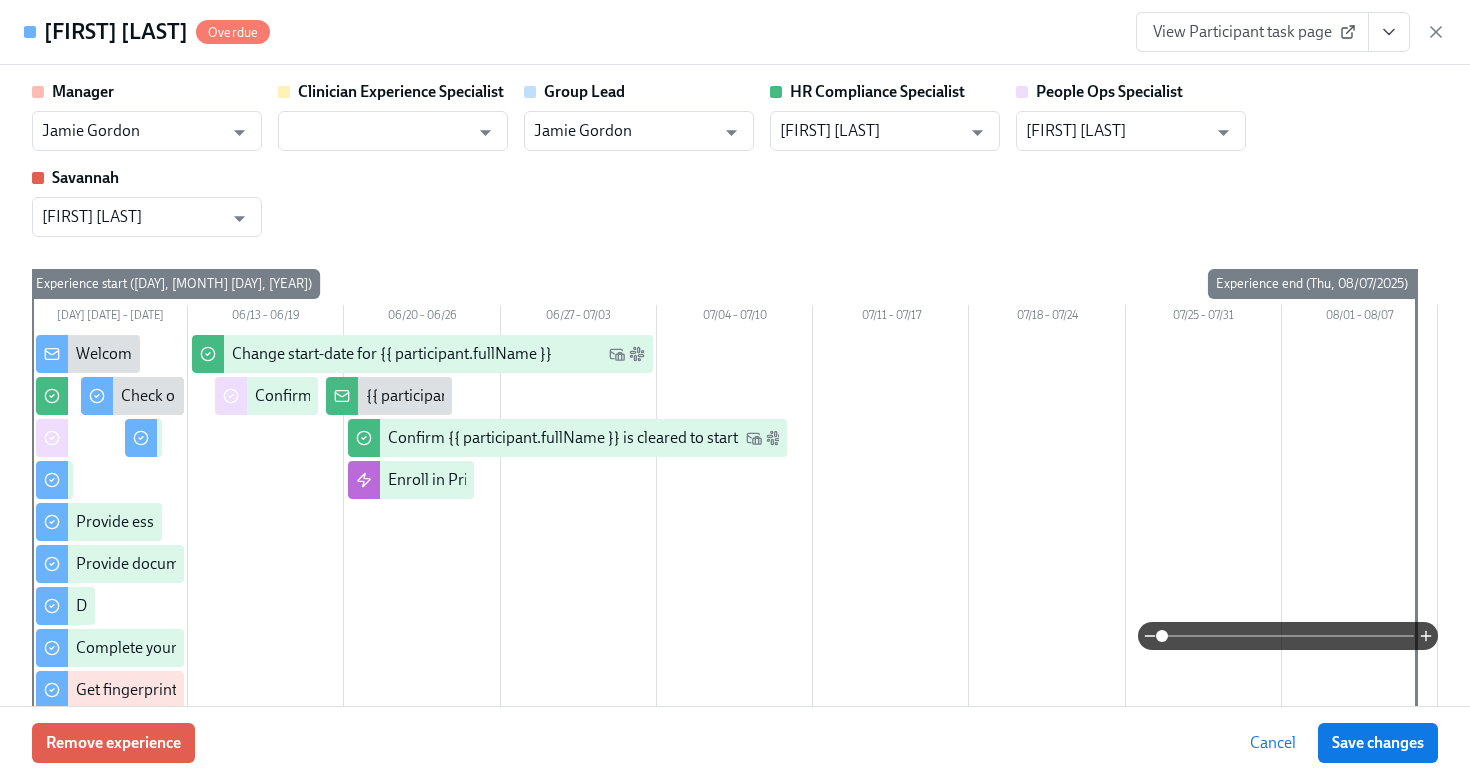 scroll, scrollTop: 8, scrollLeft: 0, axis: vertical 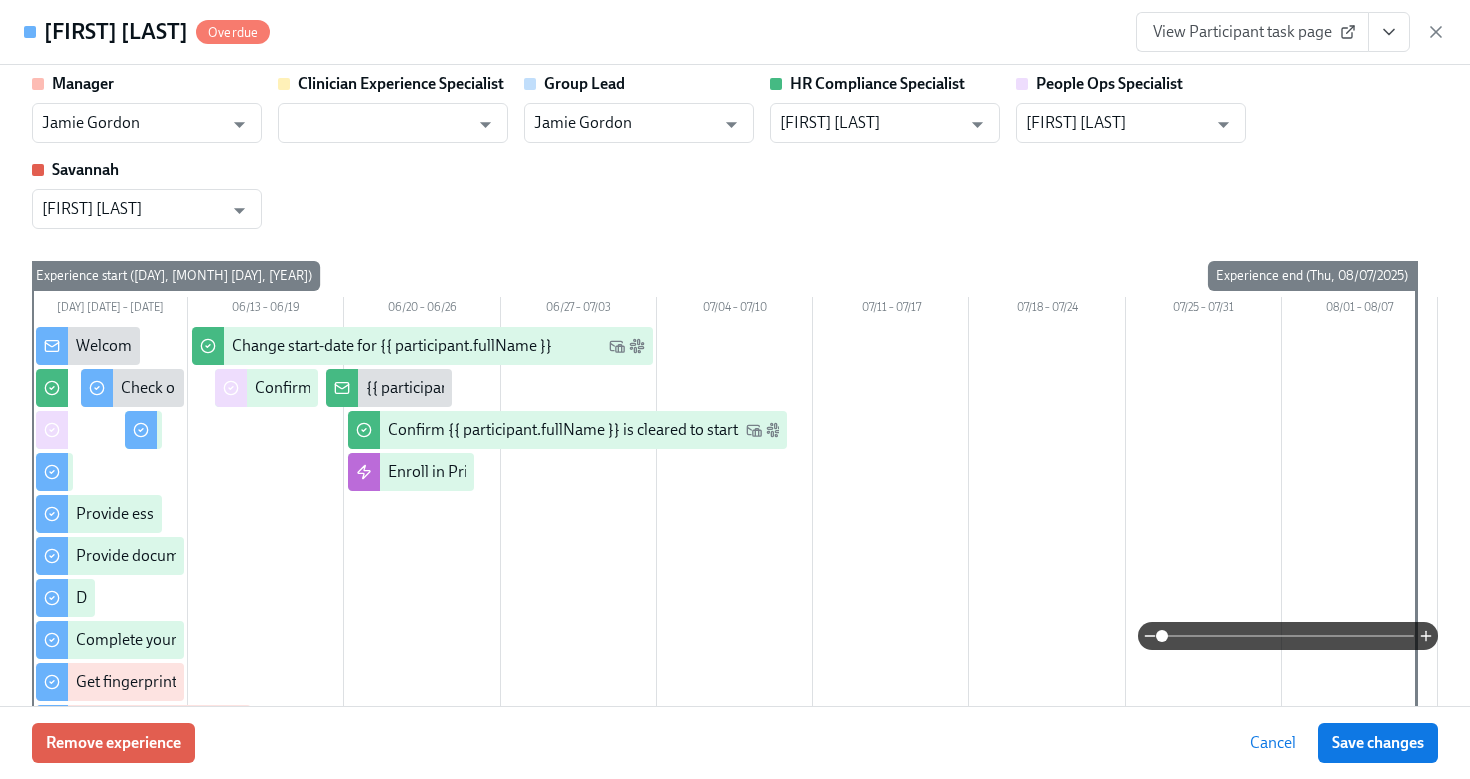 click on "View Participant task page" at bounding box center (1252, 32) 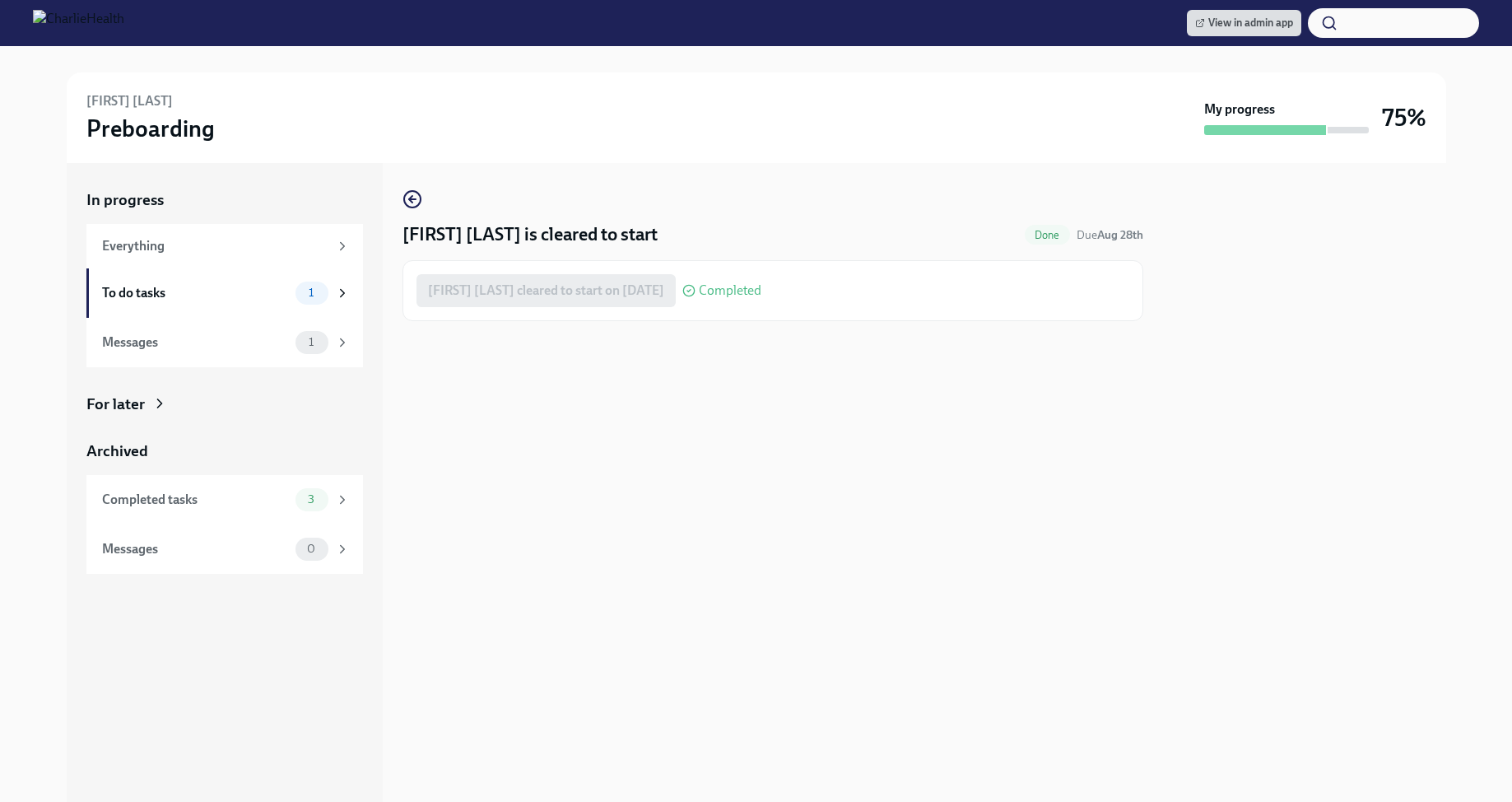 scroll, scrollTop: 0, scrollLeft: 0, axis: both 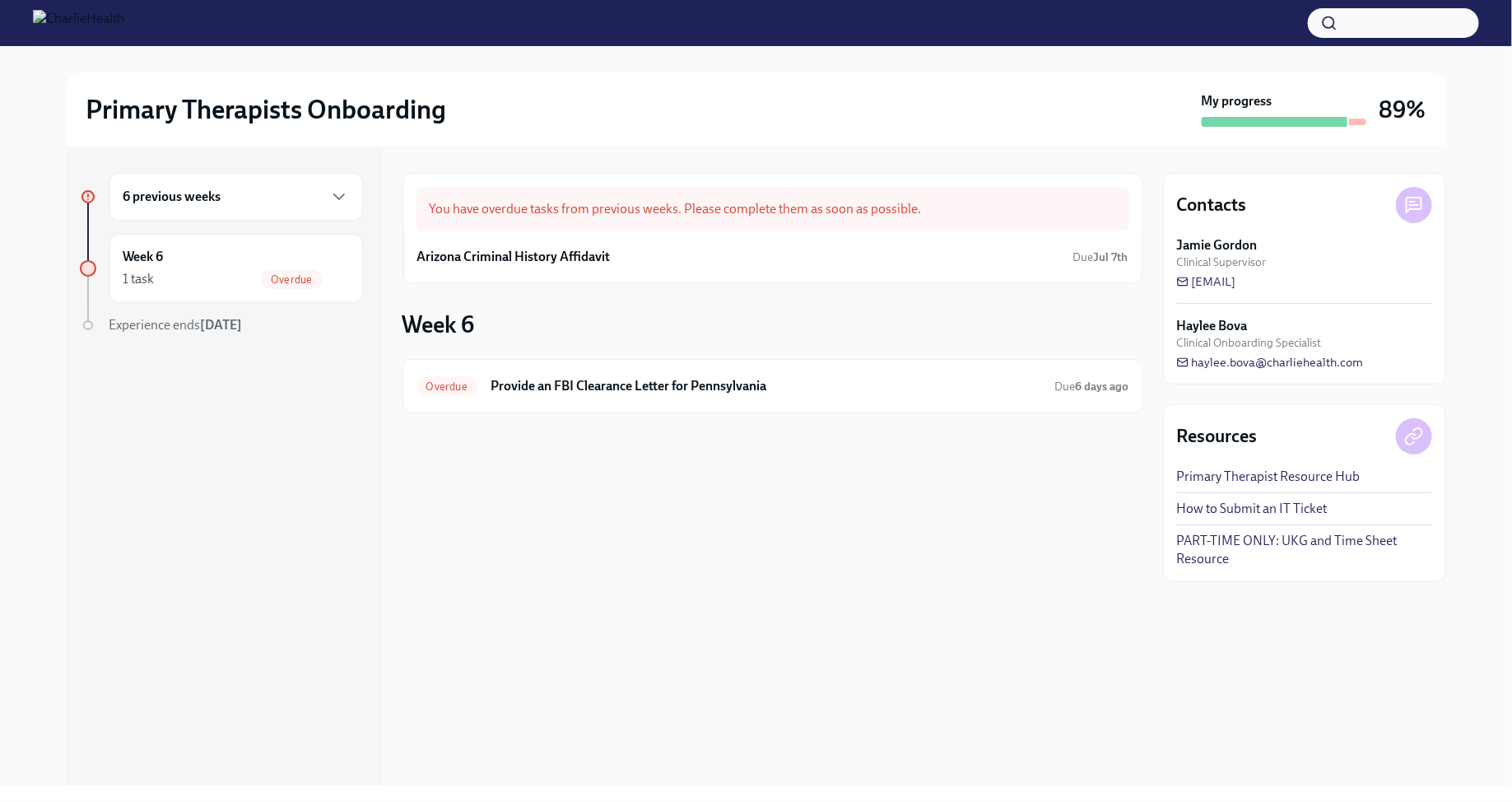 click on "6 previous weeks" at bounding box center [236, 197] 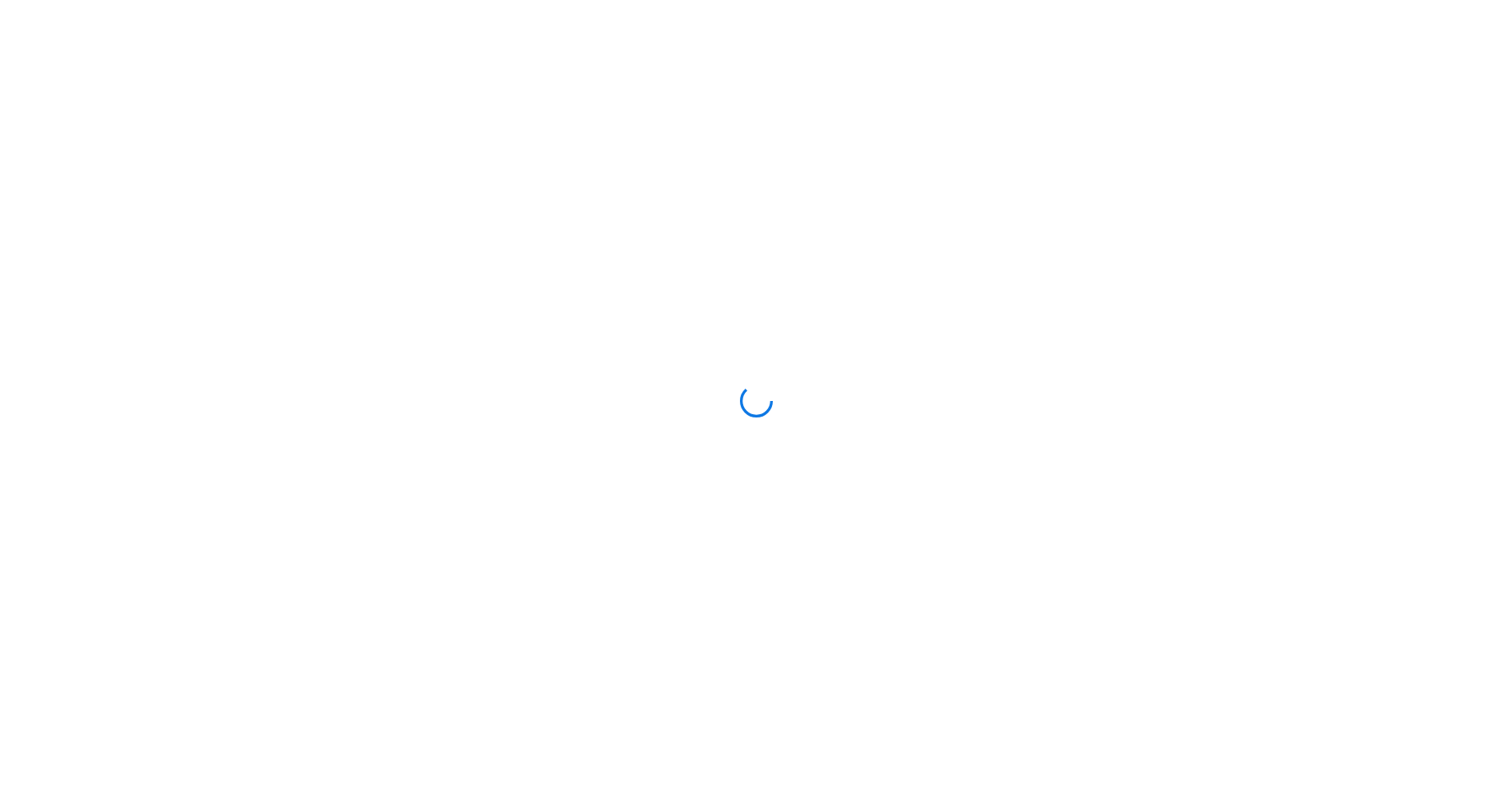 scroll, scrollTop: 0, scrollLeft: 0, axis: both 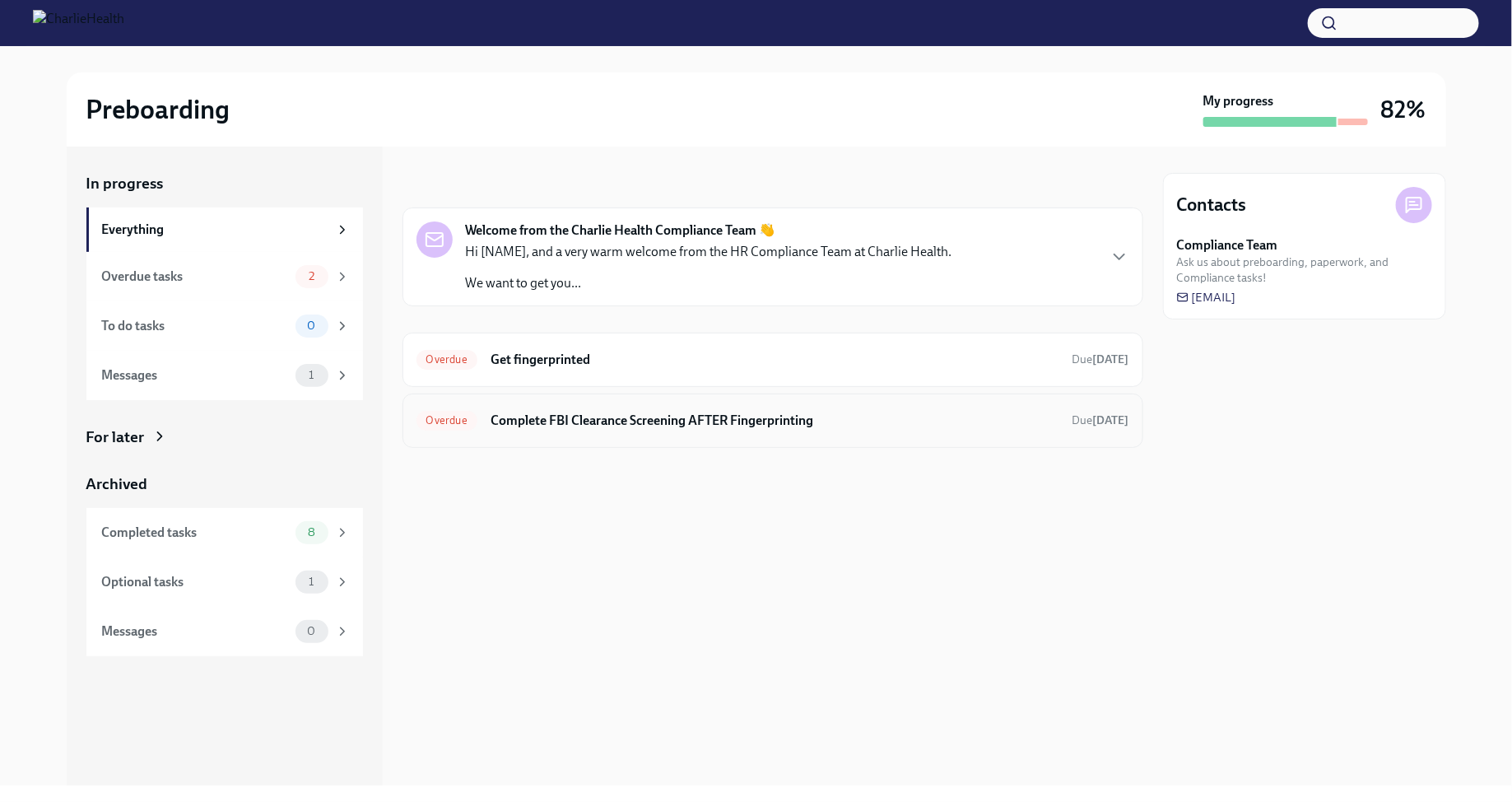 click on "Complete FBI Clearance Screening AFTER Fingerprinting" at bounding box center (775, 421) 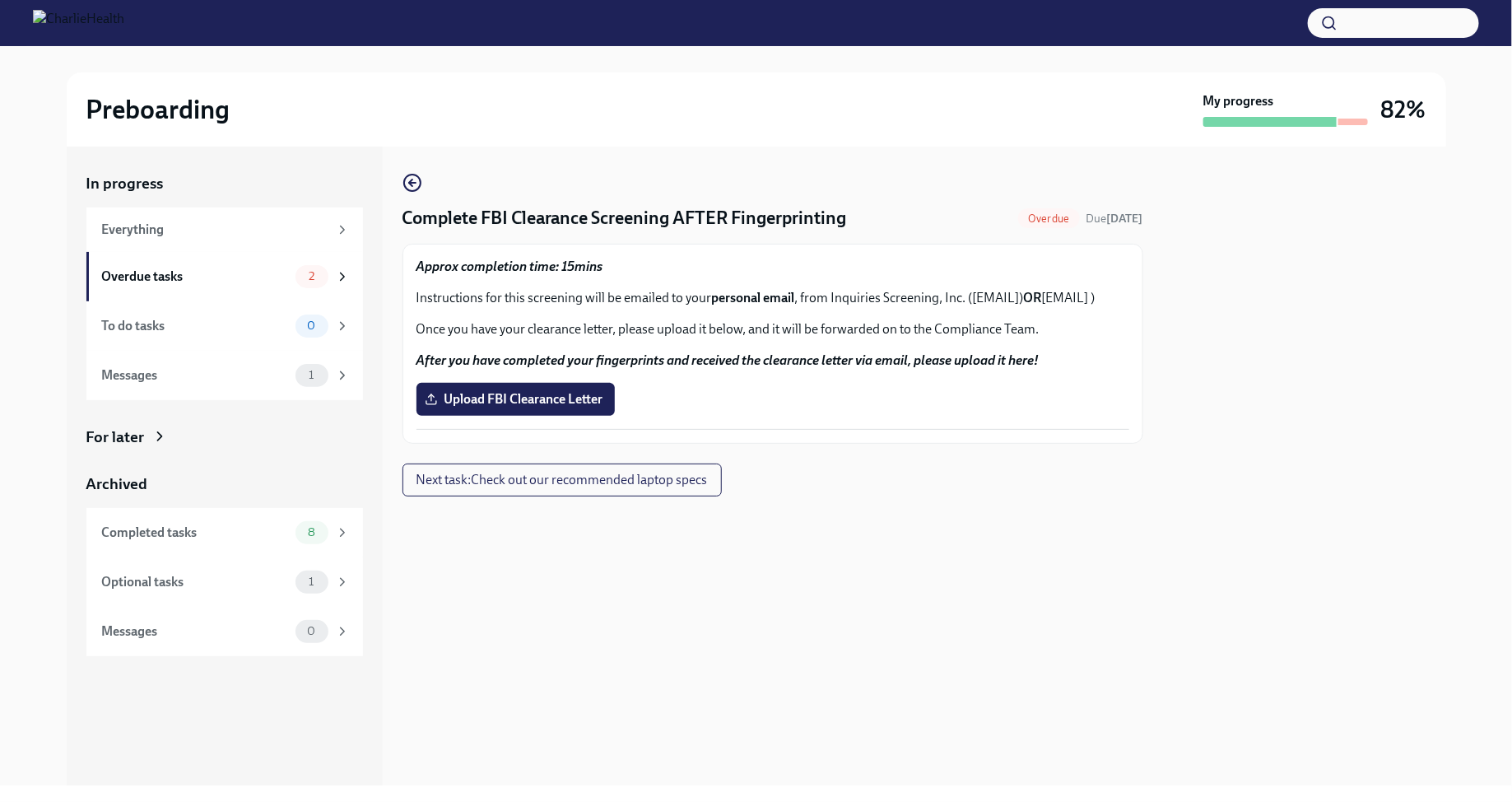click on "Approx completion time: 15mins
Instructions for this screening will be emailed to your personal email, from Inquiries Screening, Inc. ([EMAIL] OR [EMAIL])
Once you have your clearance letter, please upload it below, and it will be forwarded on to the Compliance Team. After you have completed your fingerprints and received the clearance letter via email, please upload it here! Upload FBI Clearance Letter" at bounding box center [773, 343] 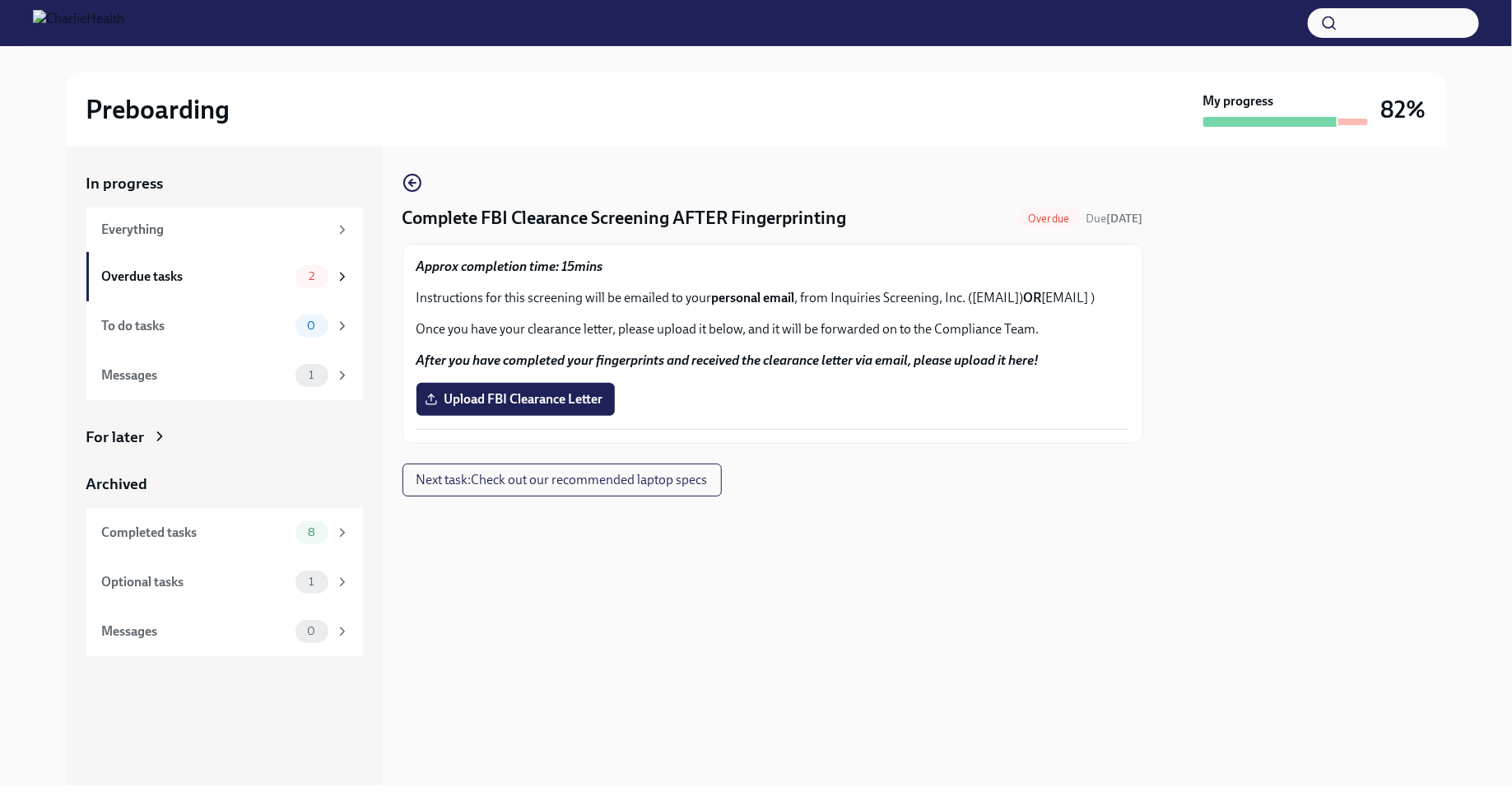 drag, startPoint x: 774, startPoint y: 319, endPoint x: 422, endPoint y: 319, distance: 352 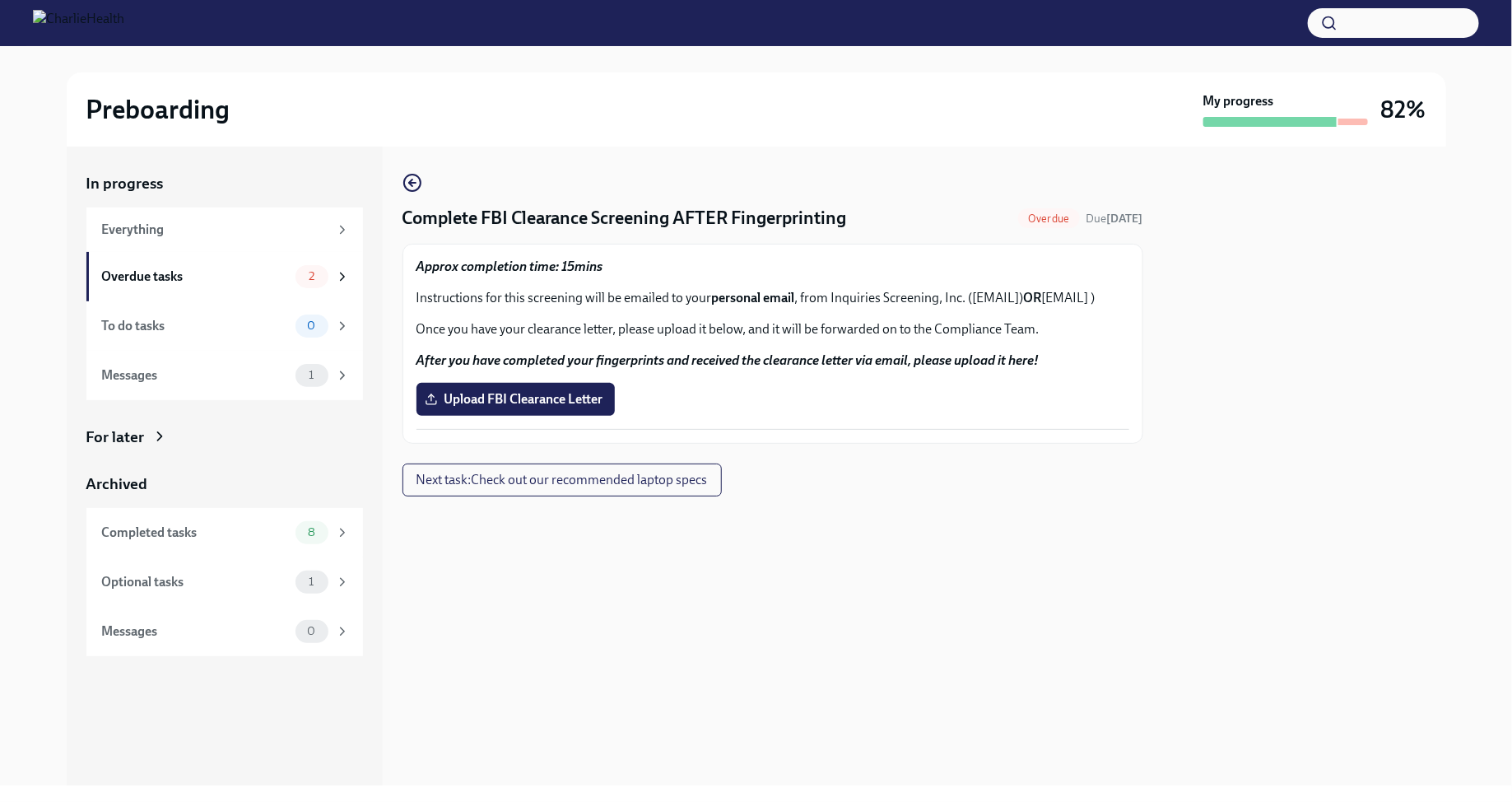 copy on "[EMAIL]  OR  [EMAIL]" 